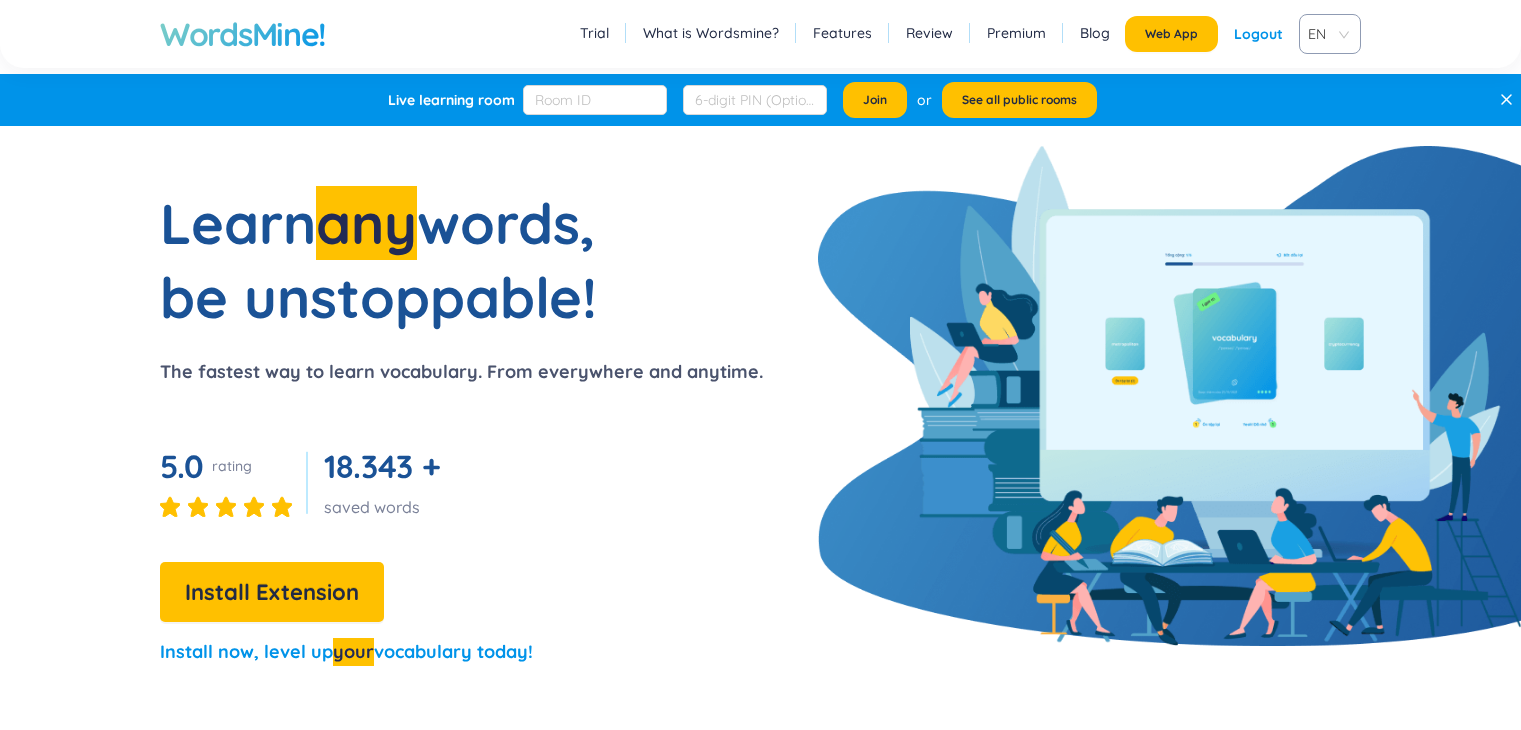 scroll, scrollTop: 0, scrollLeft: 0, axis: both 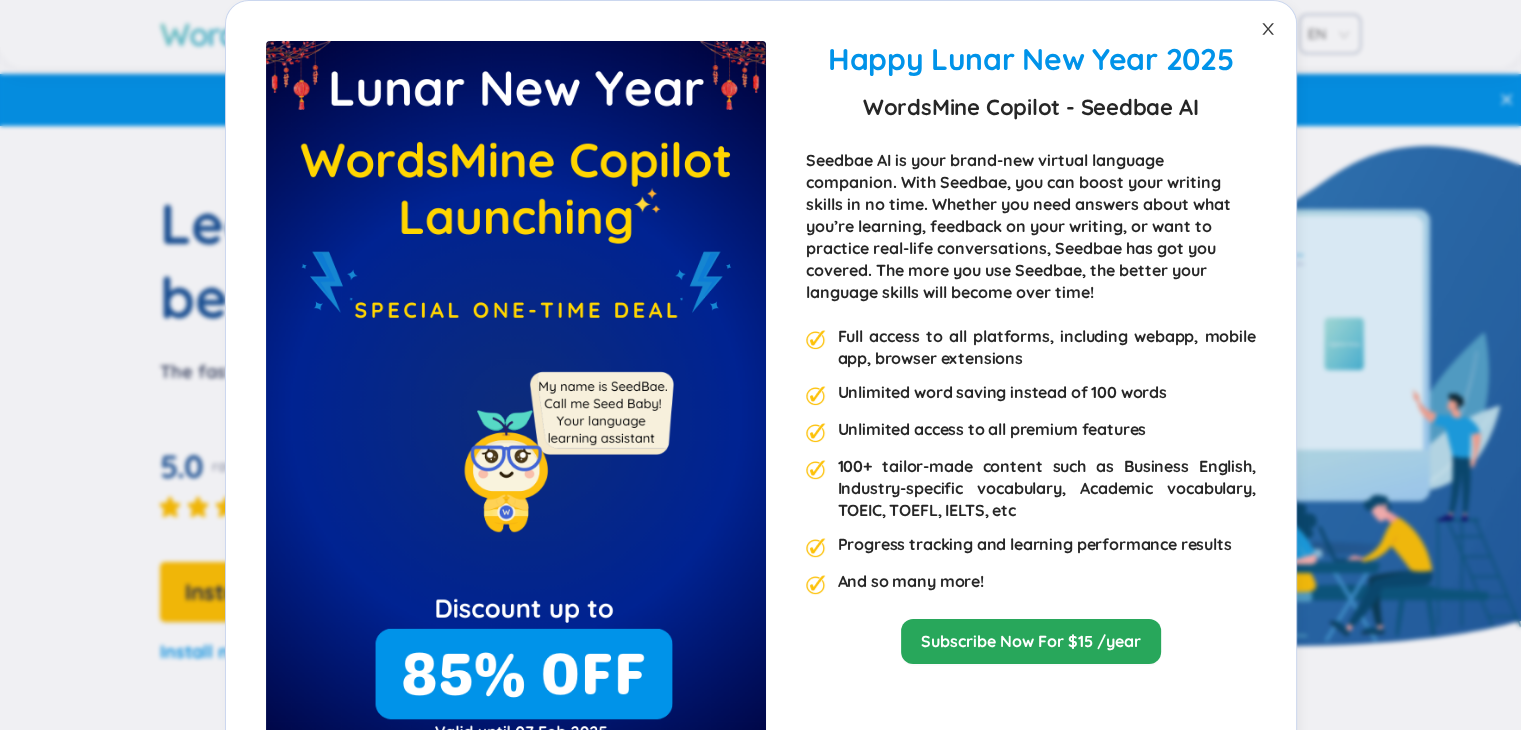 click 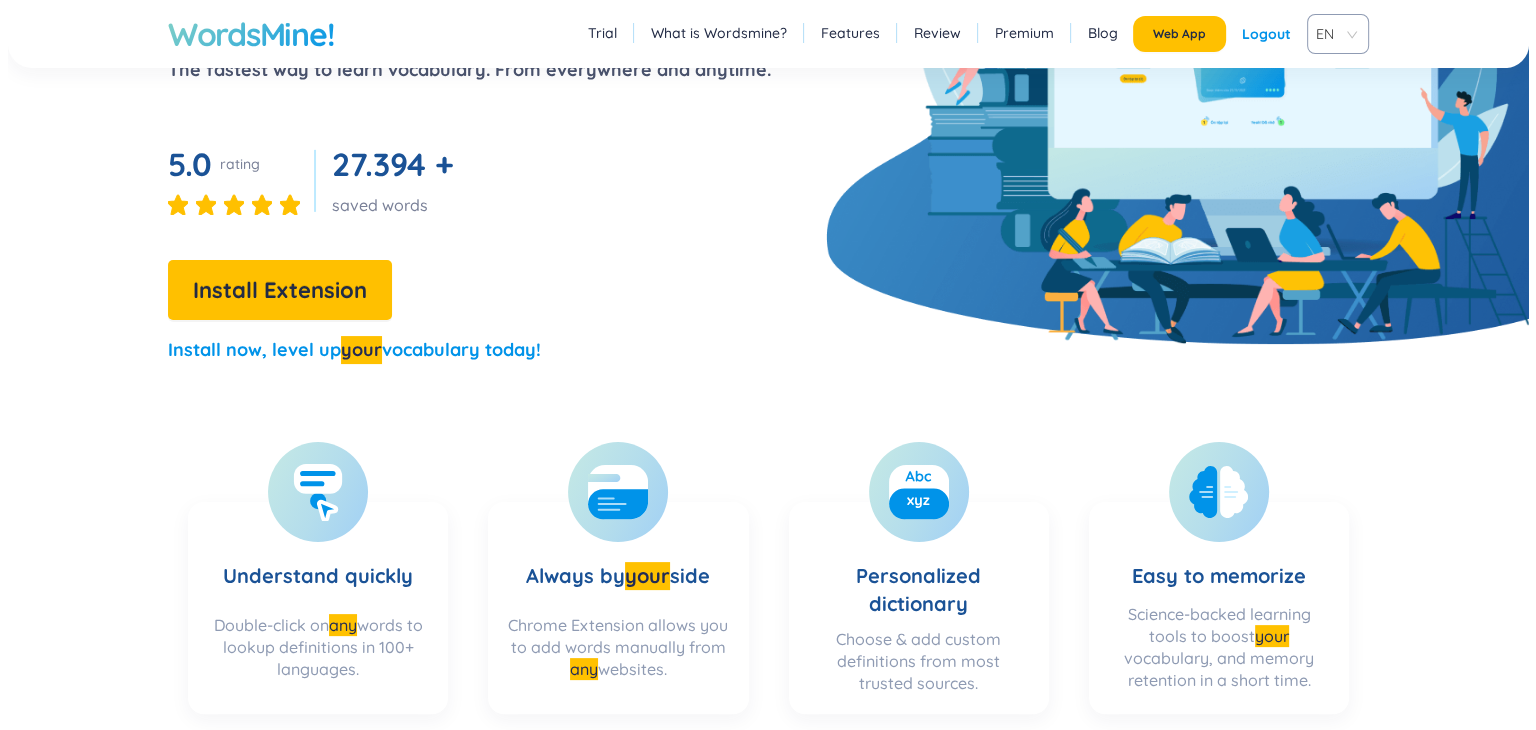 scroll, scrollTop: 0, scrollLeft: 0, axis: both 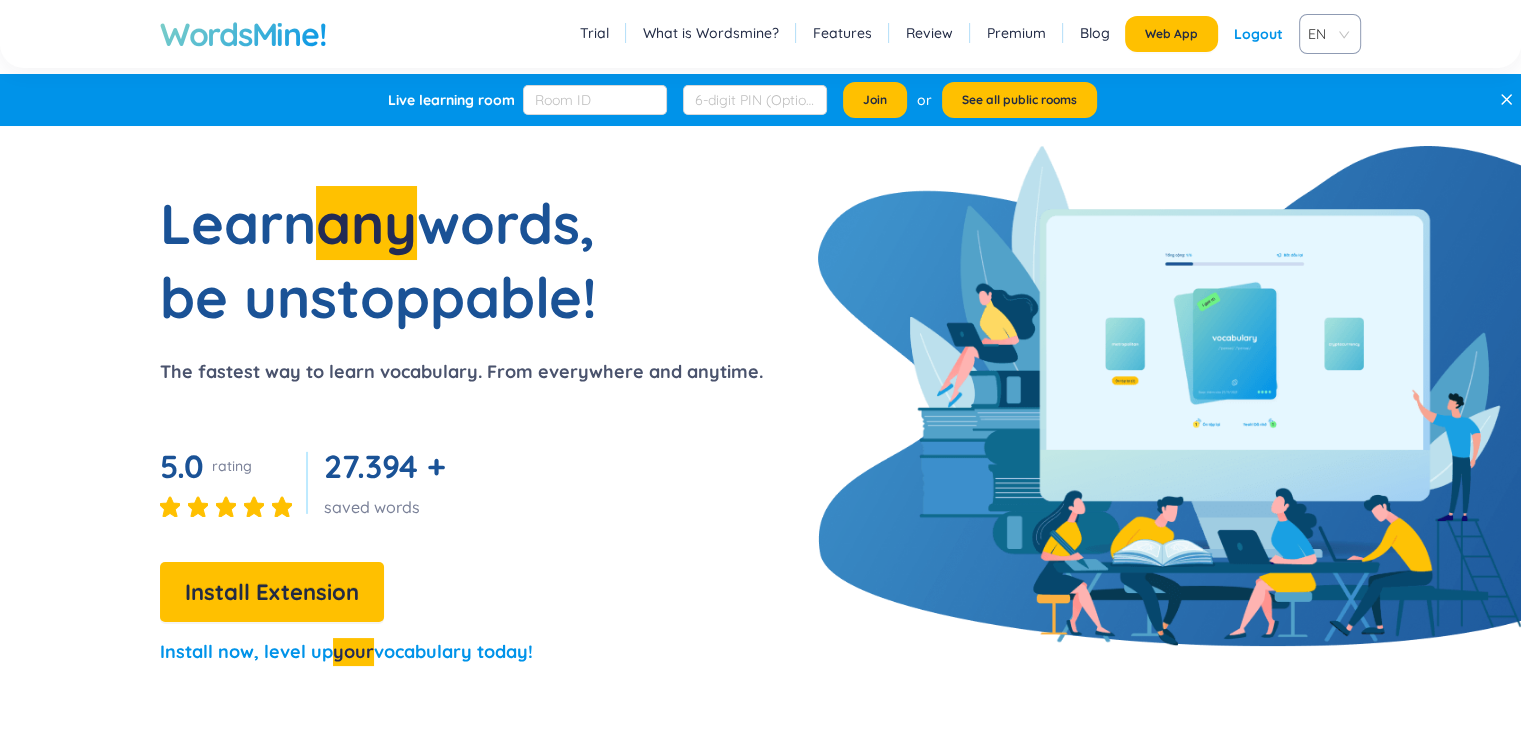 click on "Logout" at bounding box center [1258, 34] 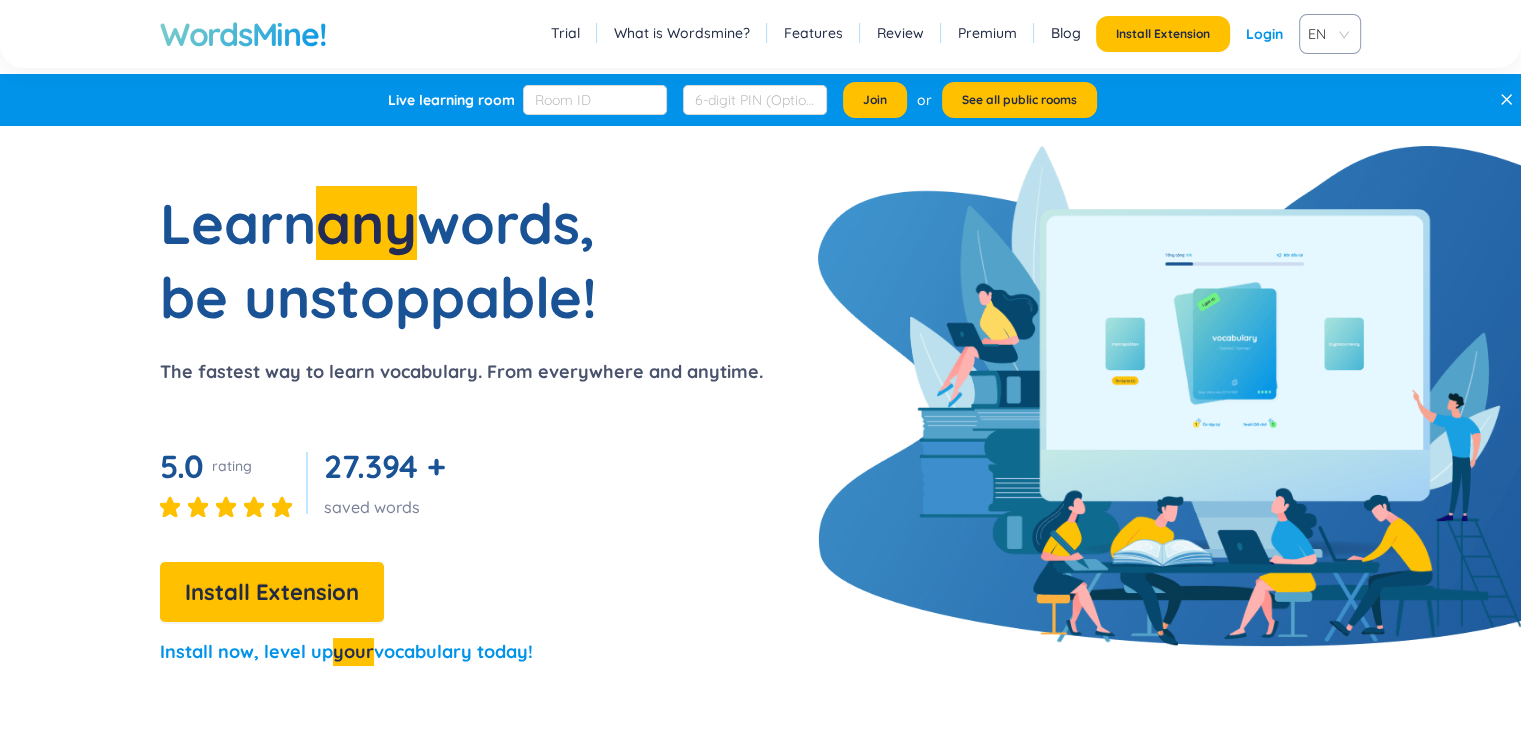click on "Login" at bounding box center [1264, 34] 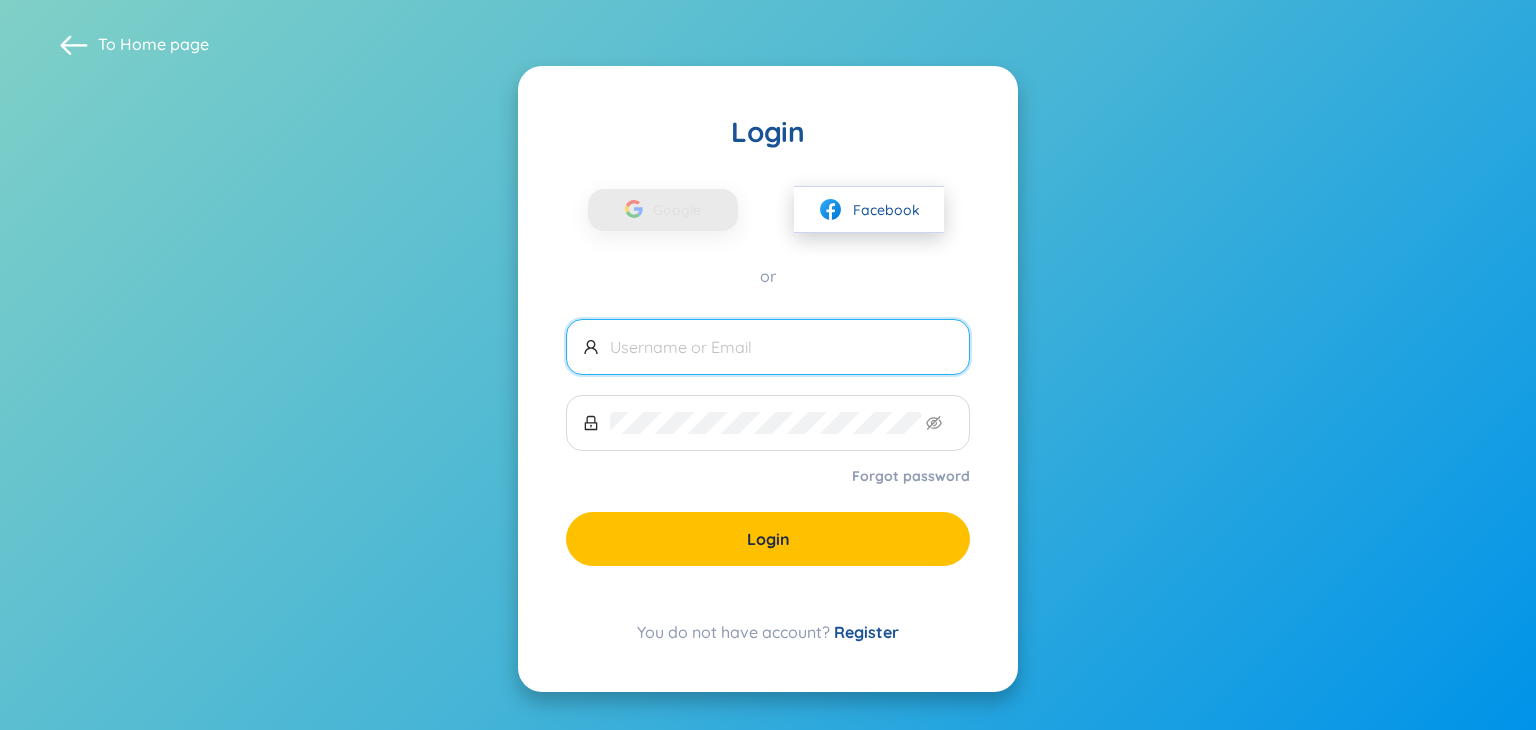 click on "Facebook" at bounding box center [869, 209] 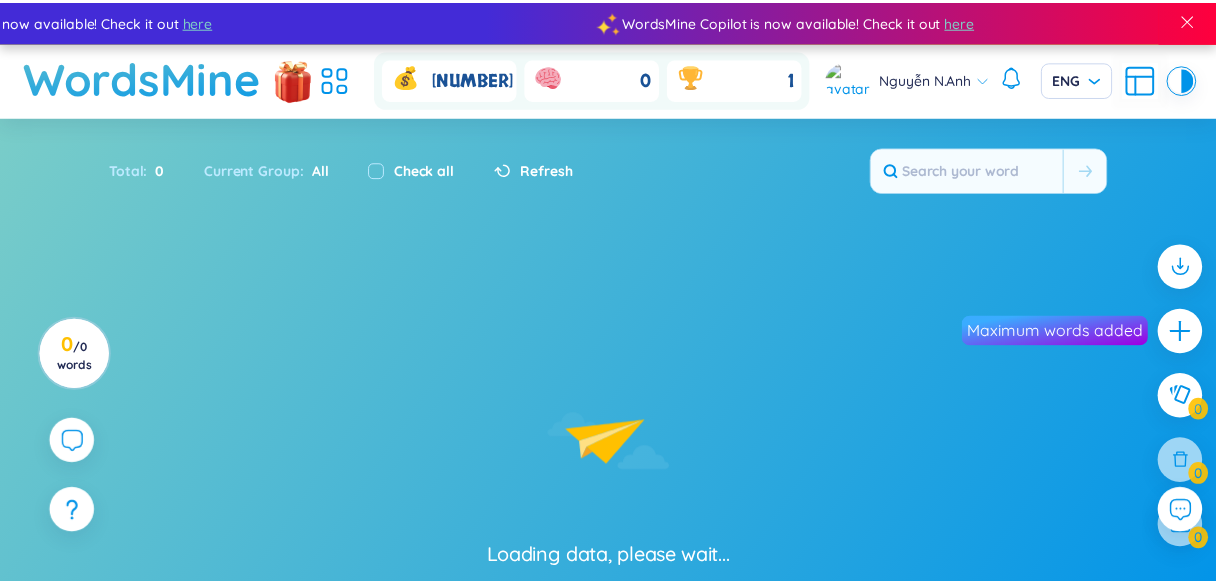 scroll, scrollTop: 0, scrollLeft: 0, axis: both 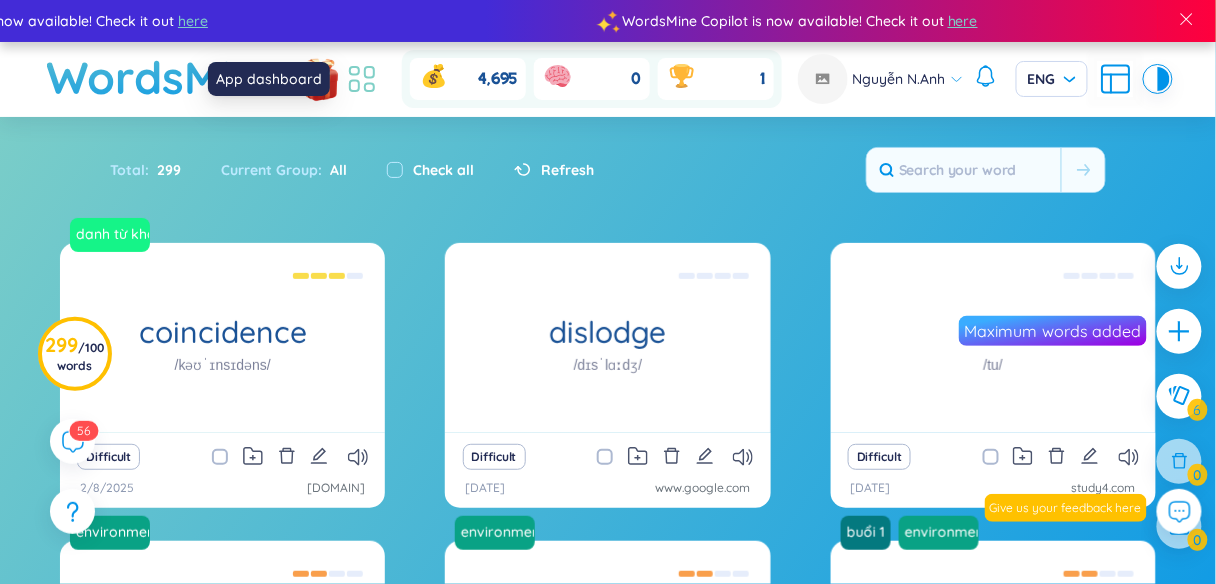 click 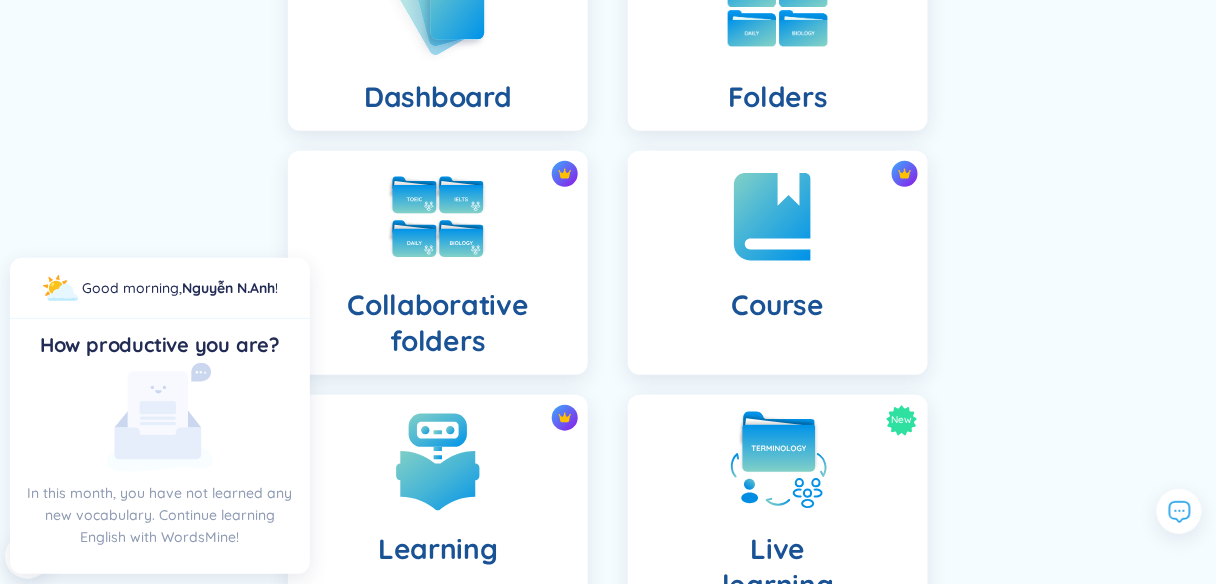 scroll, scrollTop: 269, scrollLeft: 0, axis: vertical 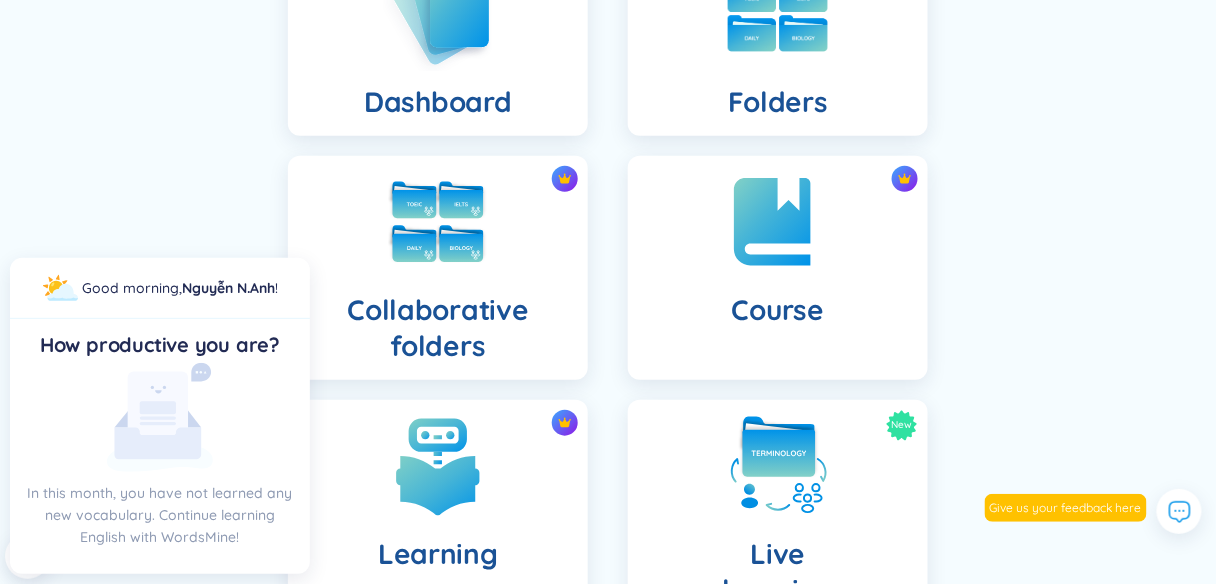 click on "Dashboard" at bounding box center [437, 102] 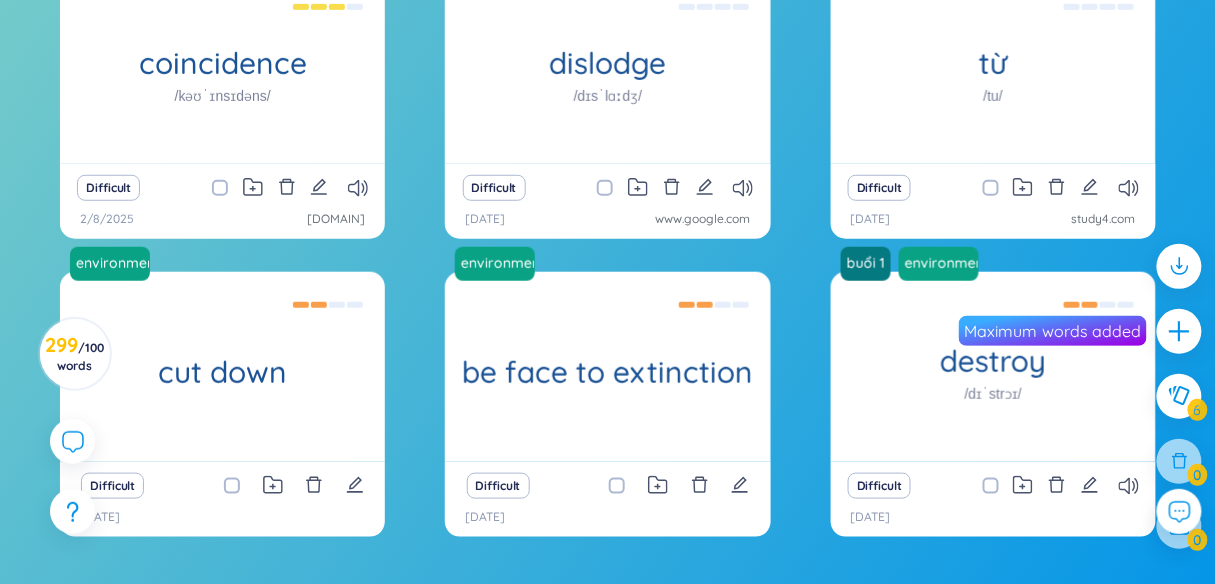scroll, scrollTop: 0, scrollLeft: 0, axis: both 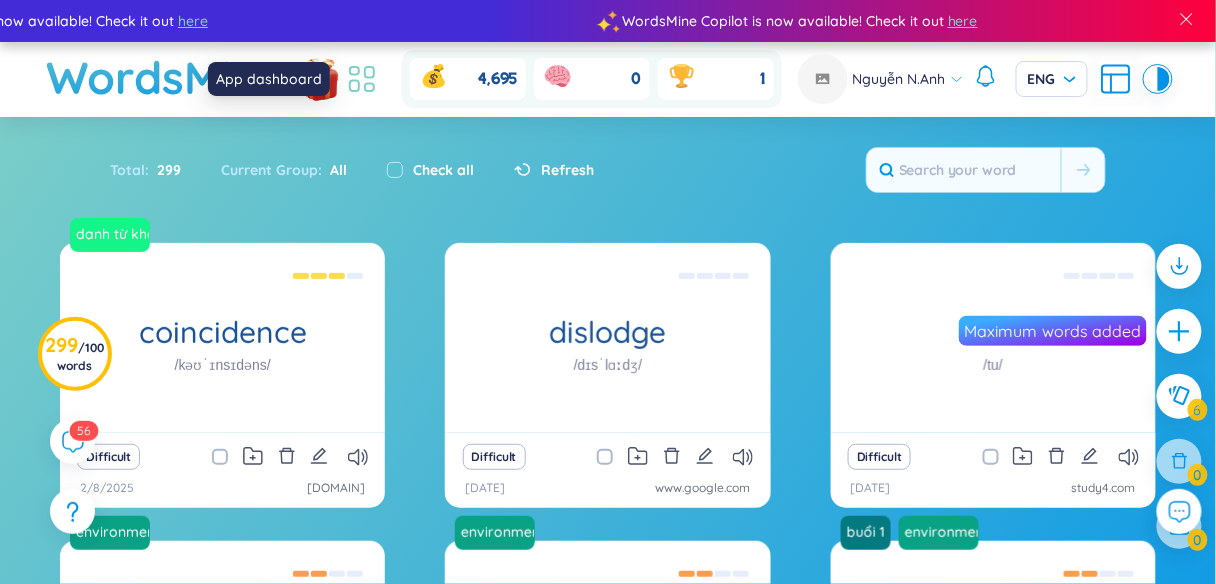 click 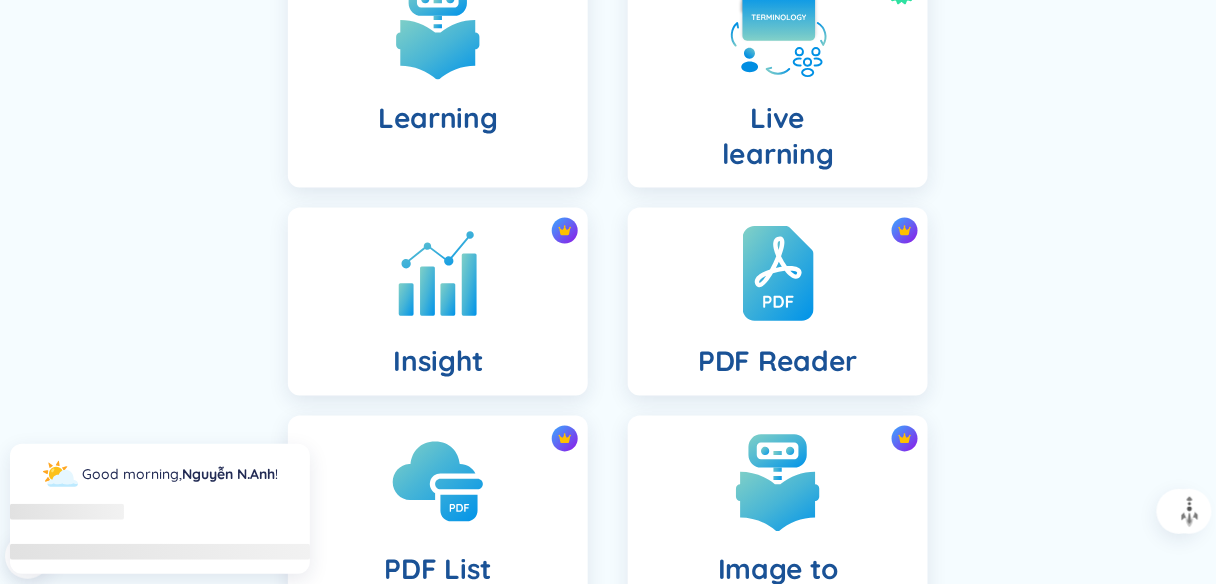 scroll, scrollTop: 871, scrollLeft: 0, axis: vertical 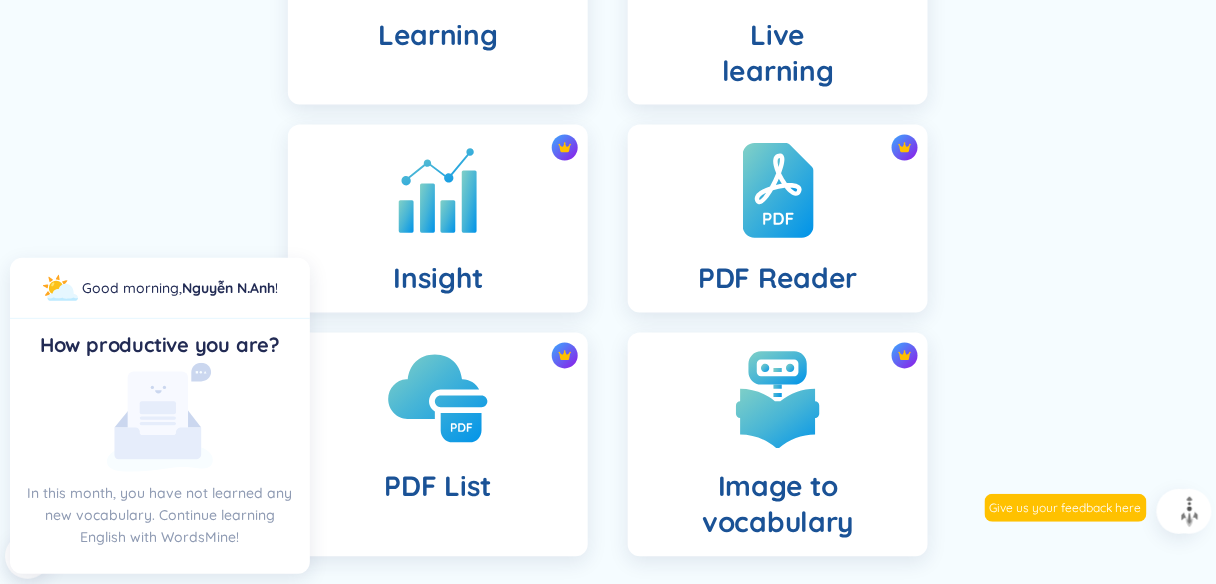 click at bounding box center (438, 399) 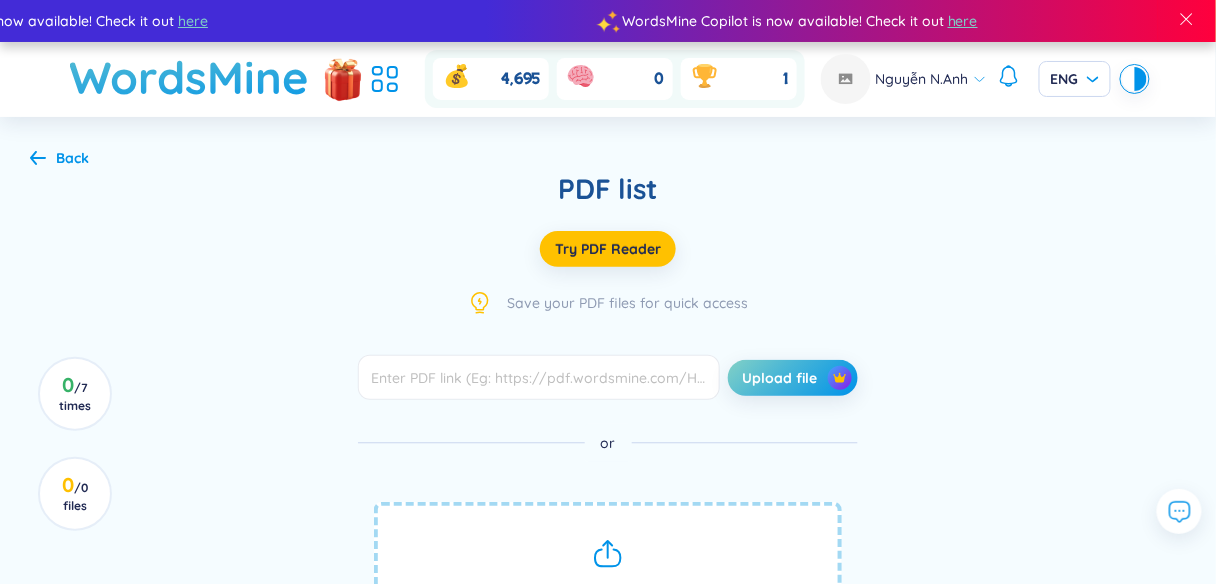 scroll, scrollTop: 462, scrollLeft: 0, axis: vertical 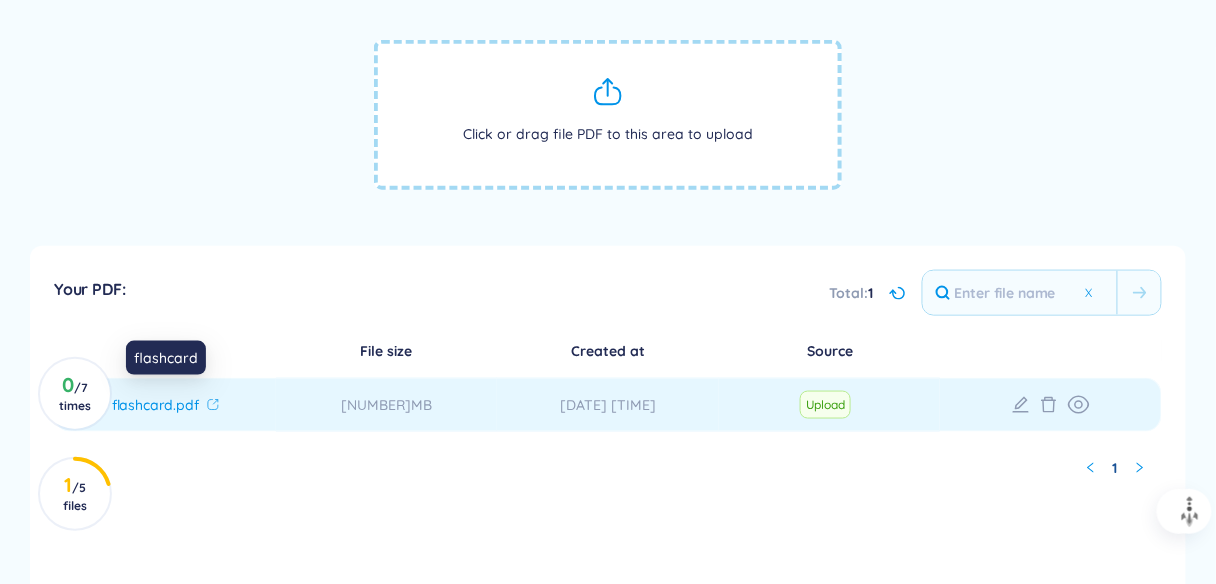 click on "flashcard.pdf" at bounding box center (155, 405) 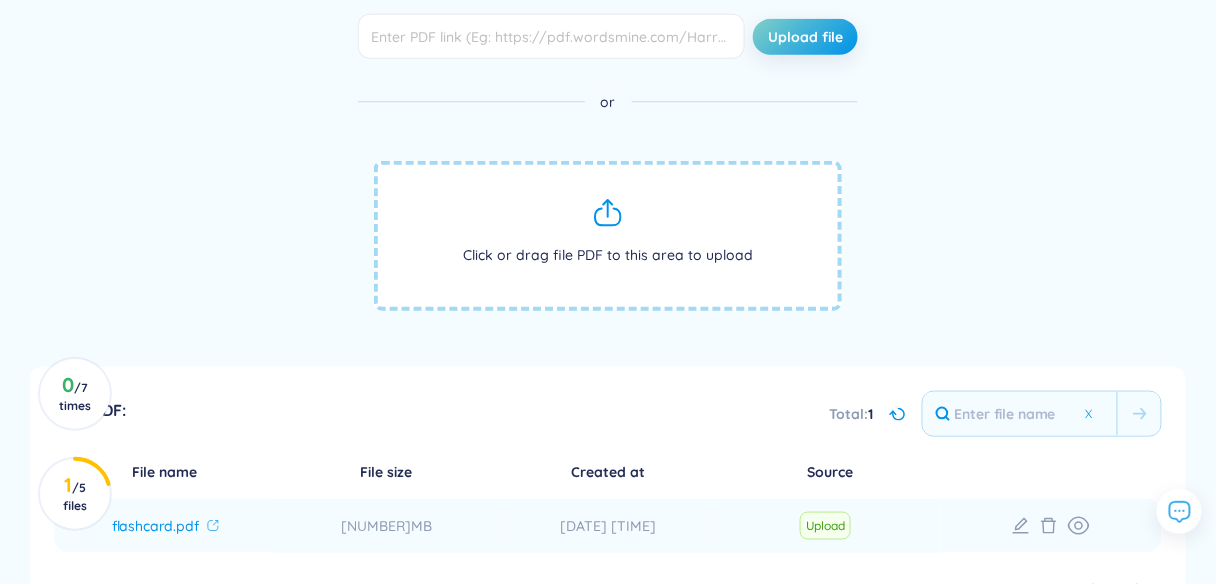 scroll, scrollTop: 327, scrollLeft: 0, axis: vertical 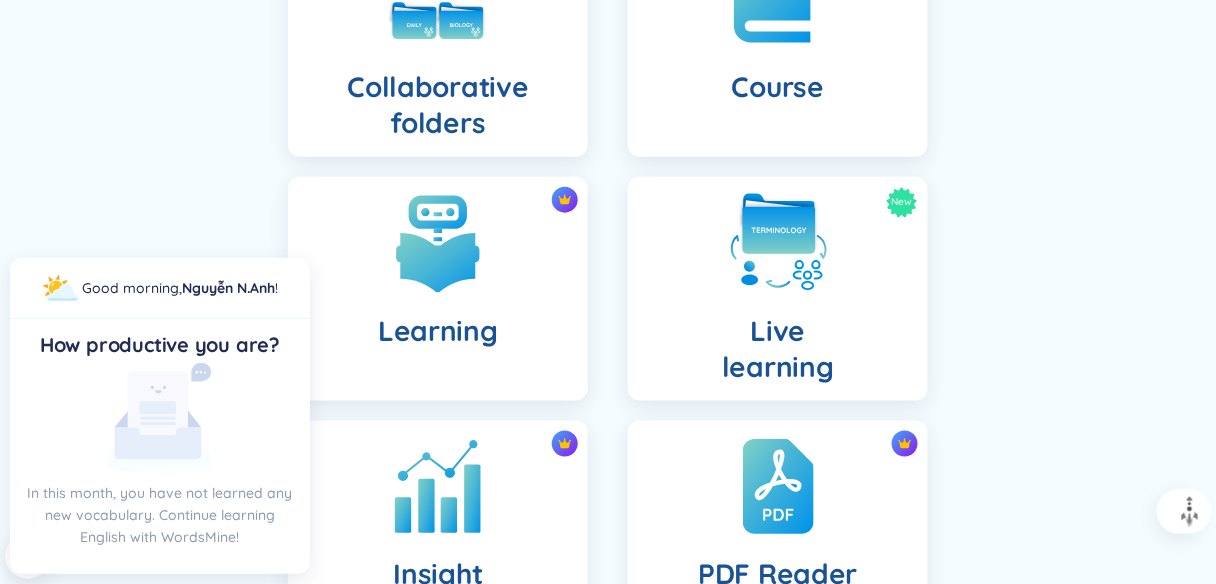 click on "Insight" at bounding box center (438, 515) 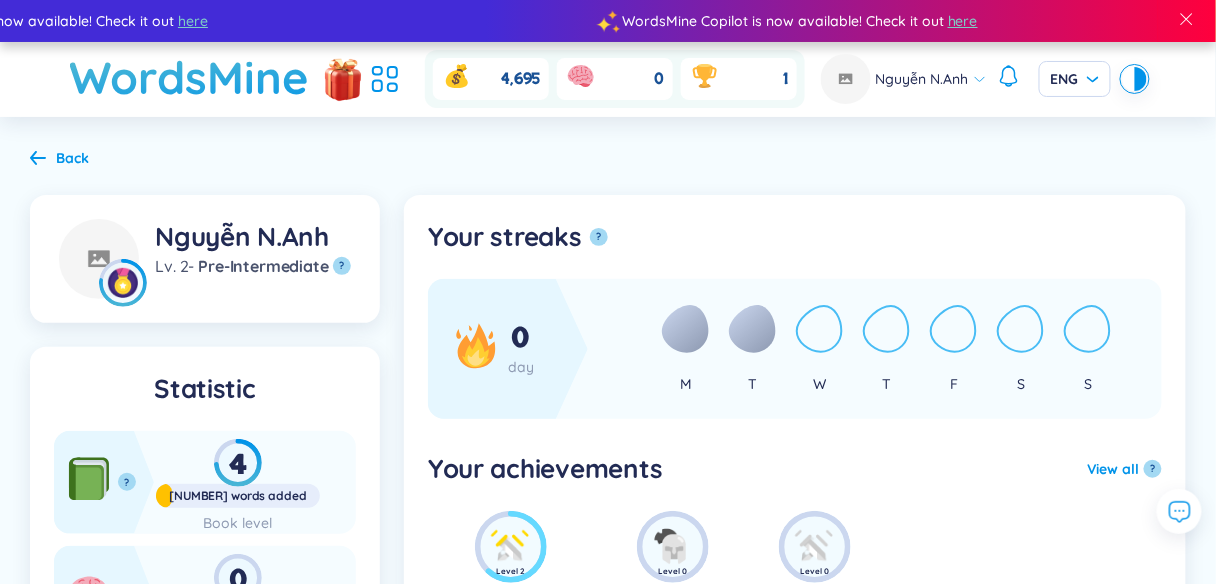scroll, scrollTop: 492, scrollLeft: 0, axis: vertical 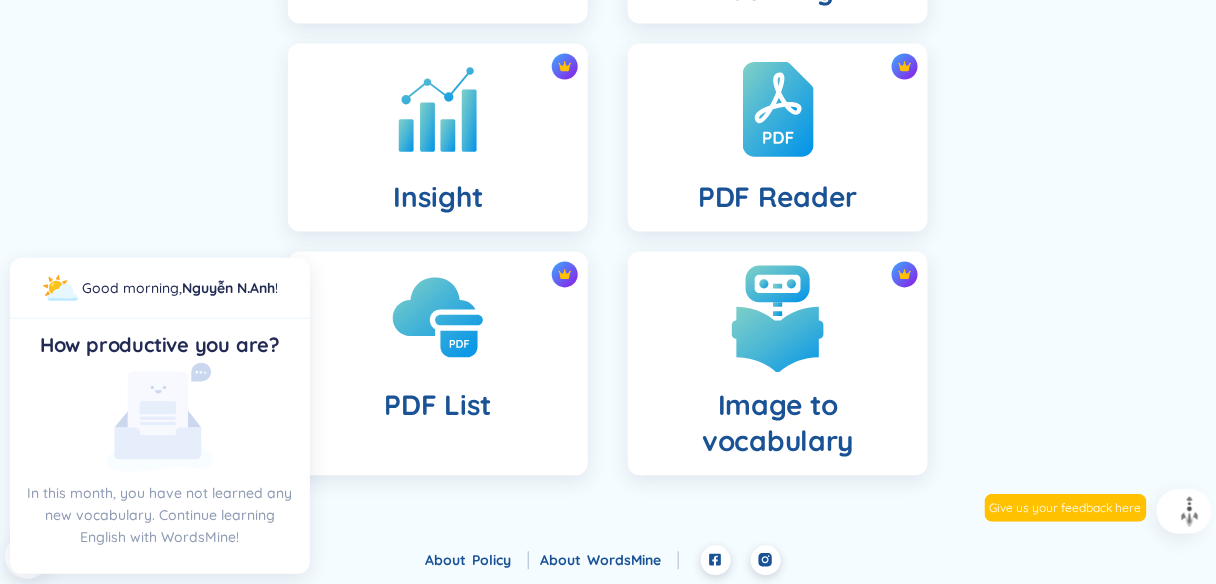 click at bounding box center (778, 318) 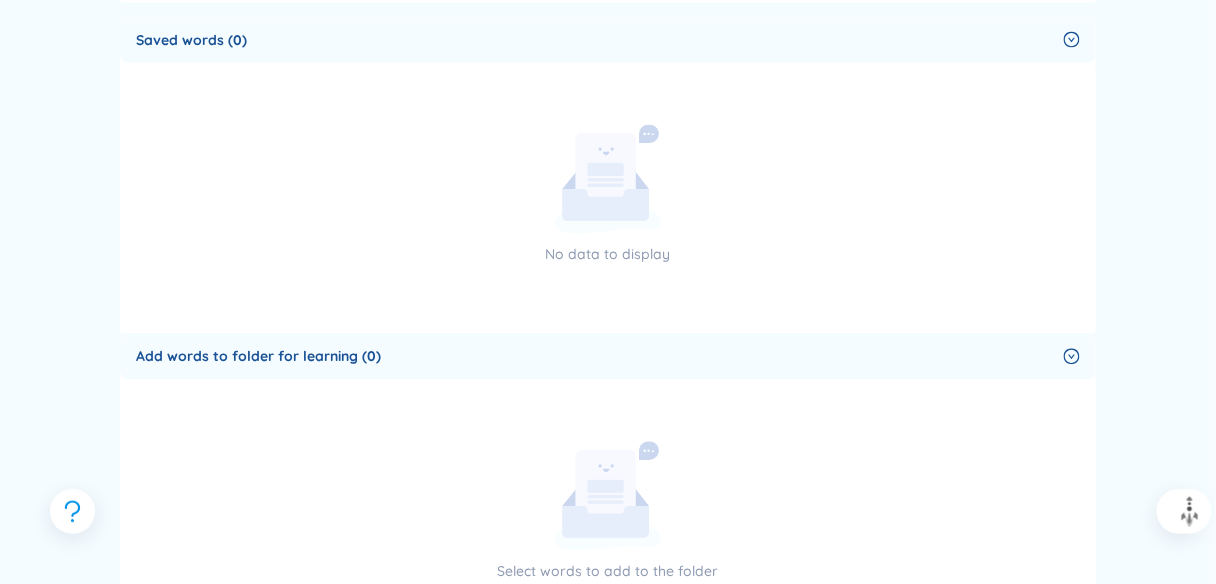 scroll, scrollTop: 0, scrollLeft: 0, axis: both 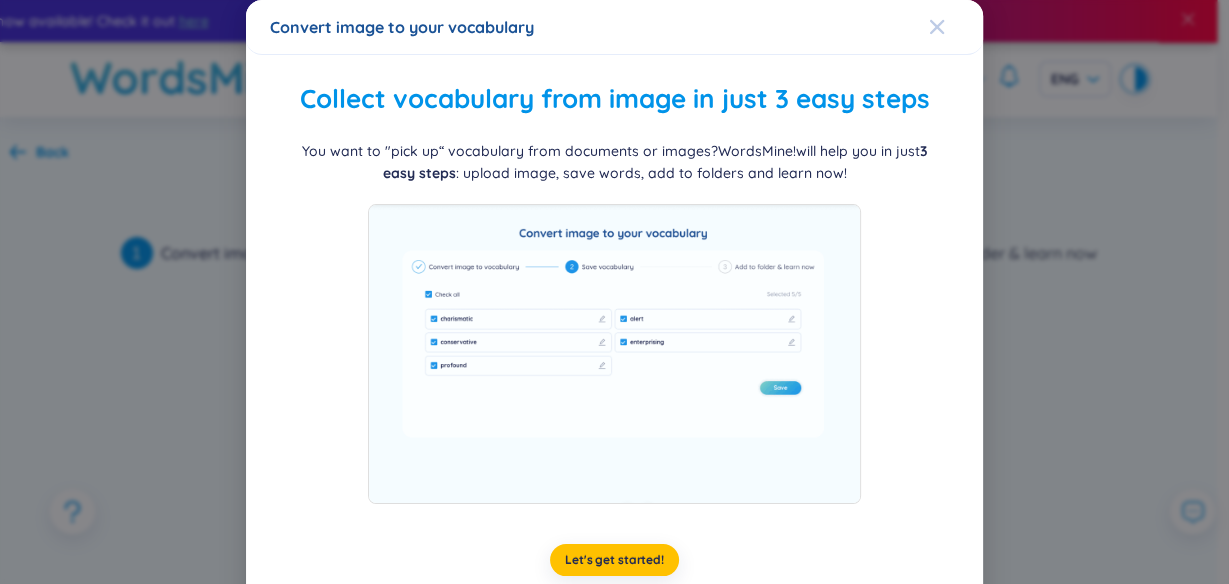 click 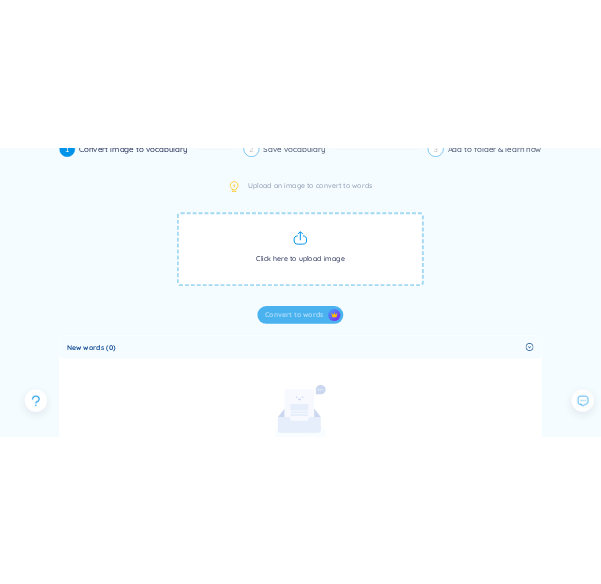 scroll, scrollTop: 138, scrollLeft: 0, axis: vertical 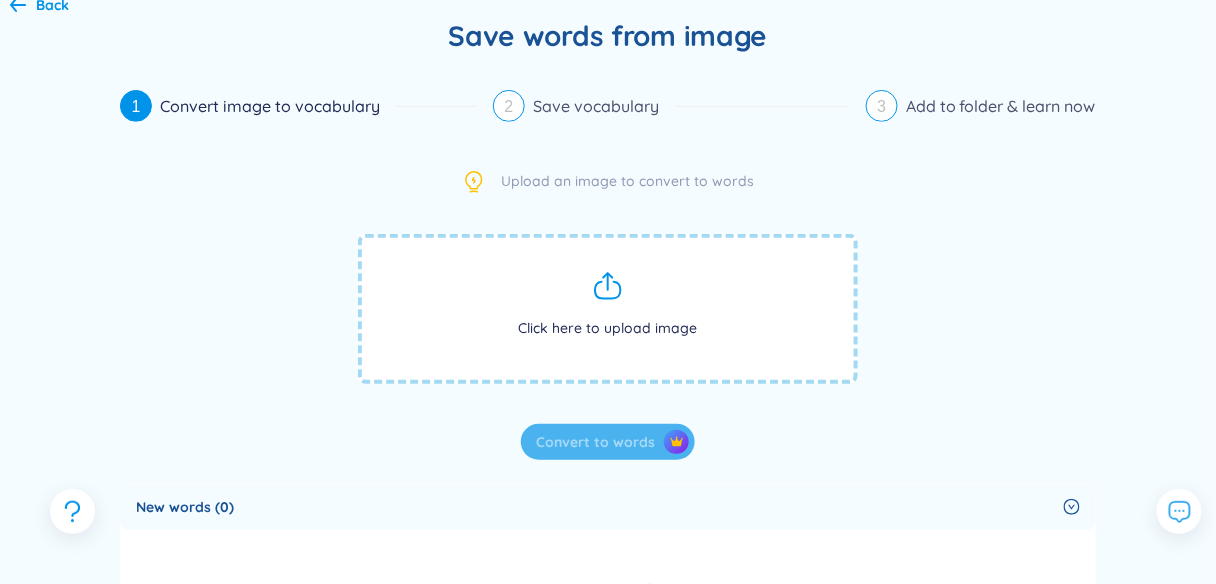 click on "Back" at bounding box center [52, 5] 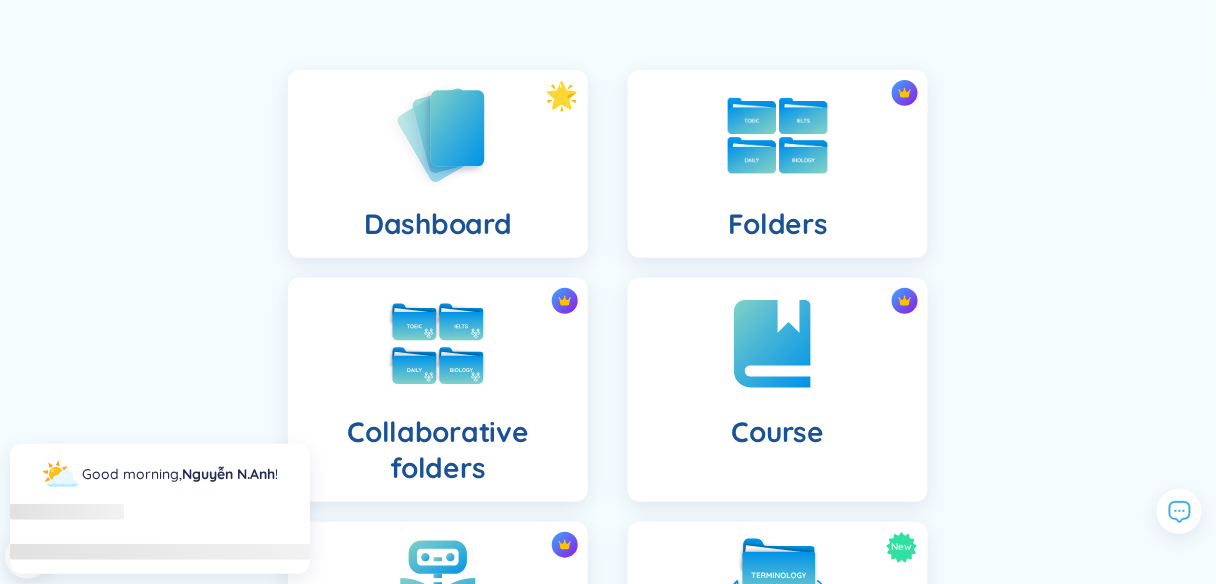 scroll, scrollTop: 0, scrollLeft: 0, axis: both 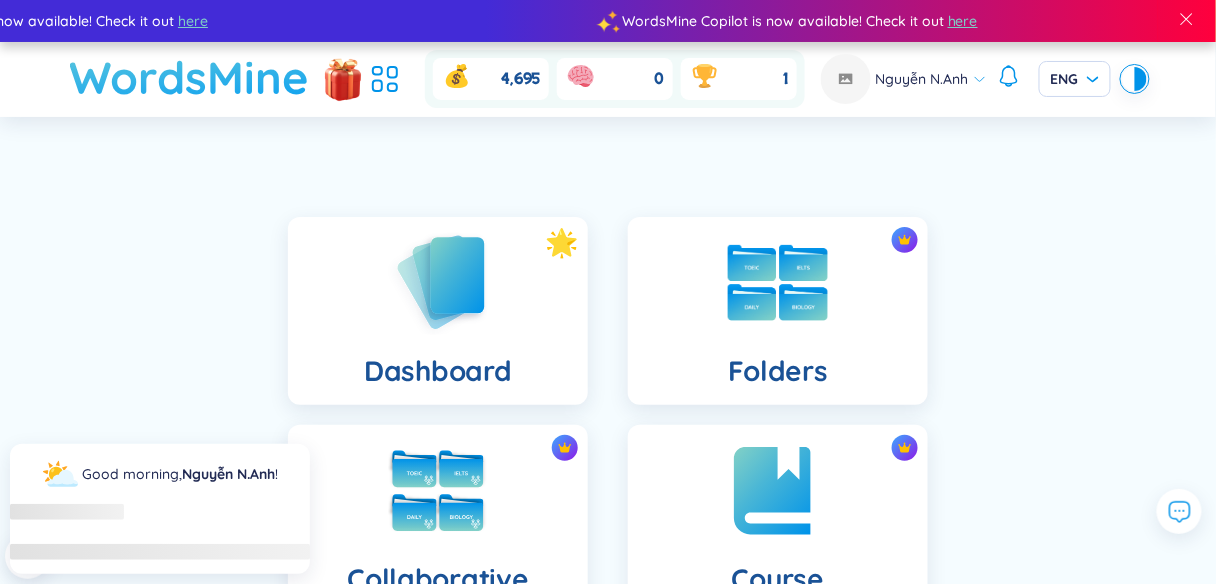 click on "WordsMine" at bounding box center (190, 77) 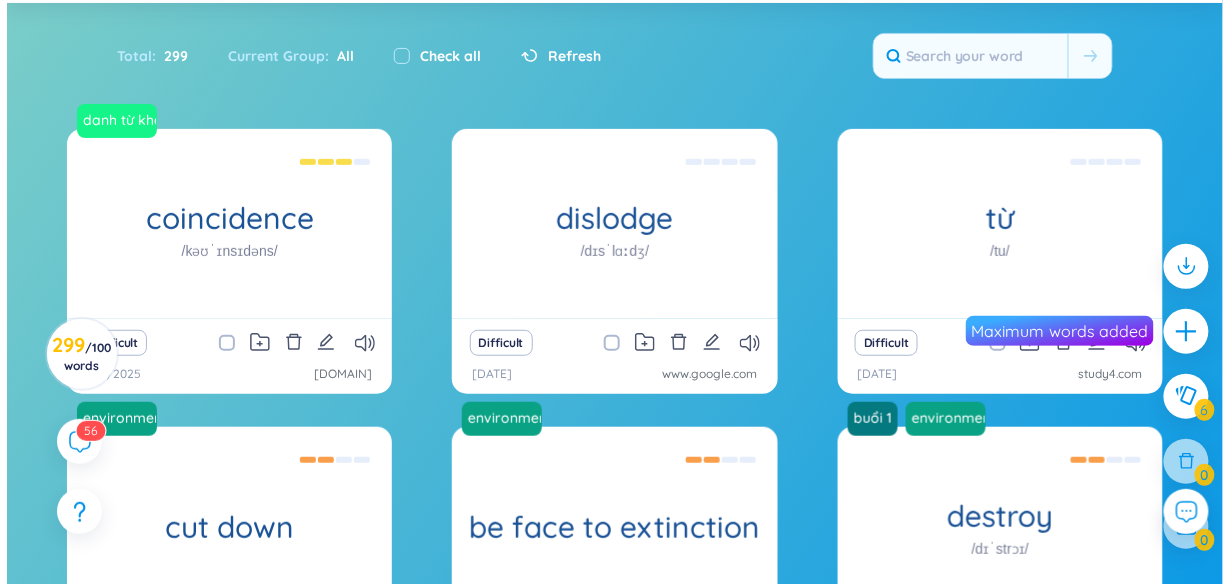 scroll, scrollTop: 115, scrollLeft: 0, axis: vertical 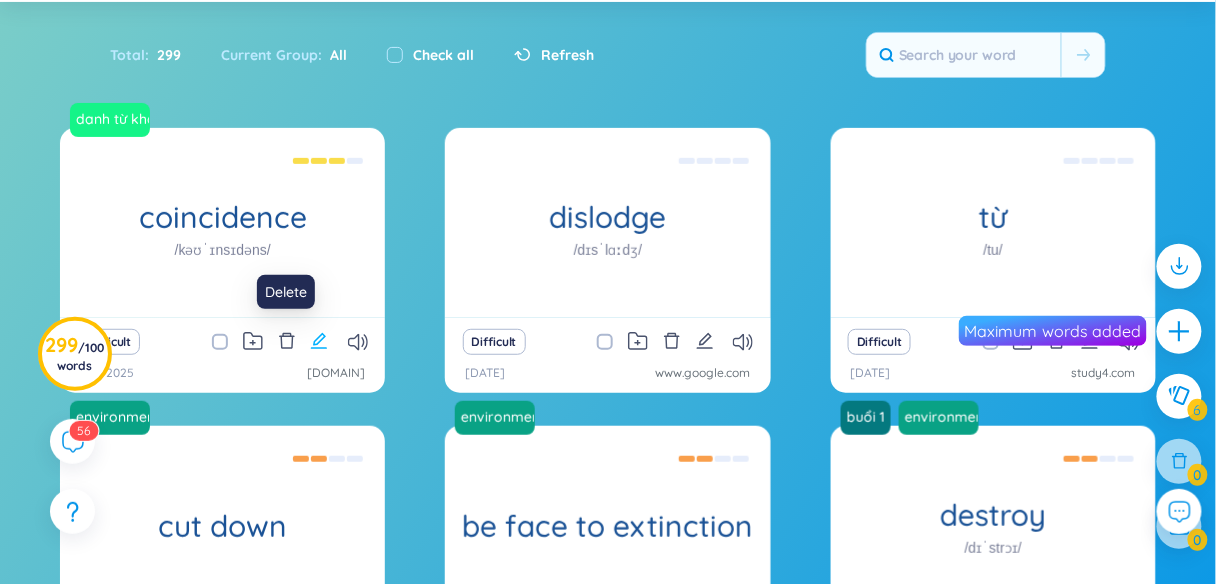 click 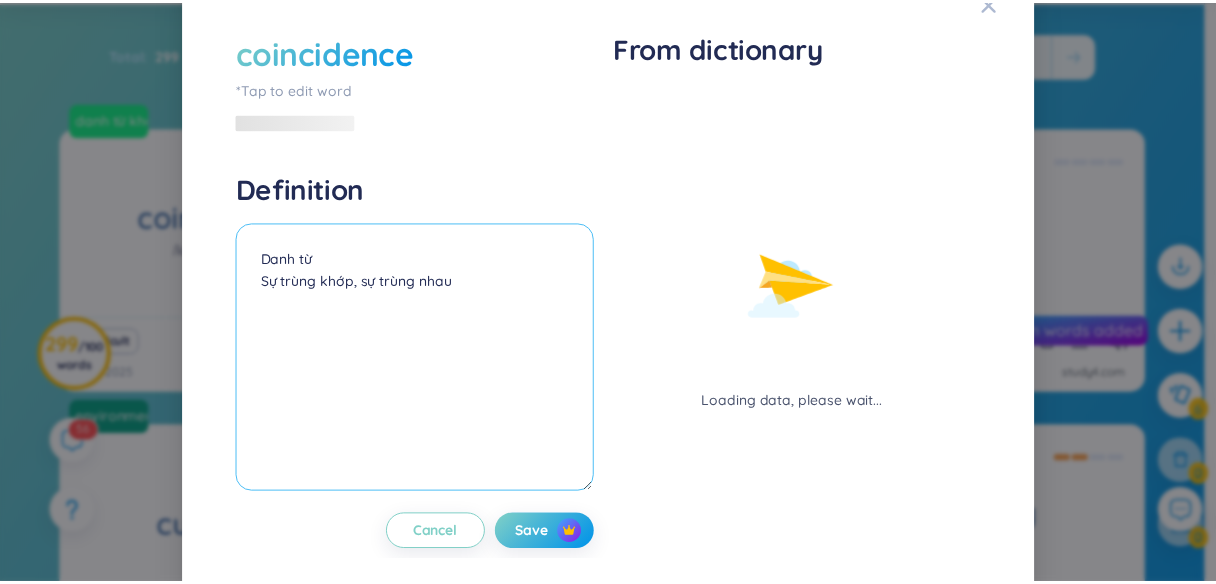 scroll, scrollTop: 25, scrollLeft: 0, axis: vertical 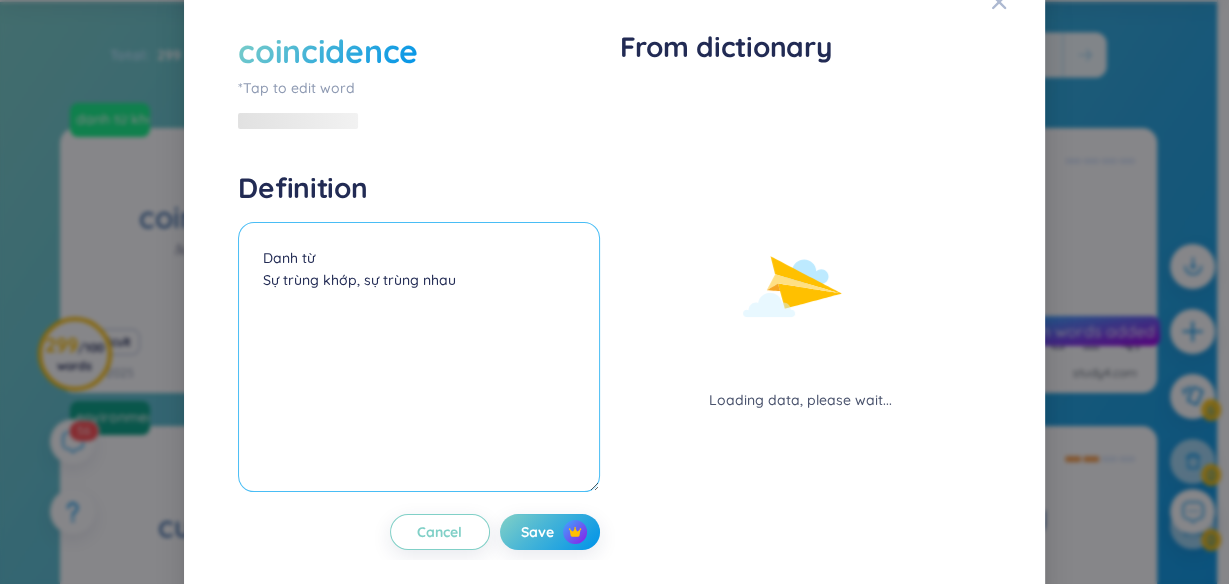 click on "Danh từ
Sự trùng khớp, sự trùng nhau" at bounding box center [418, 357] 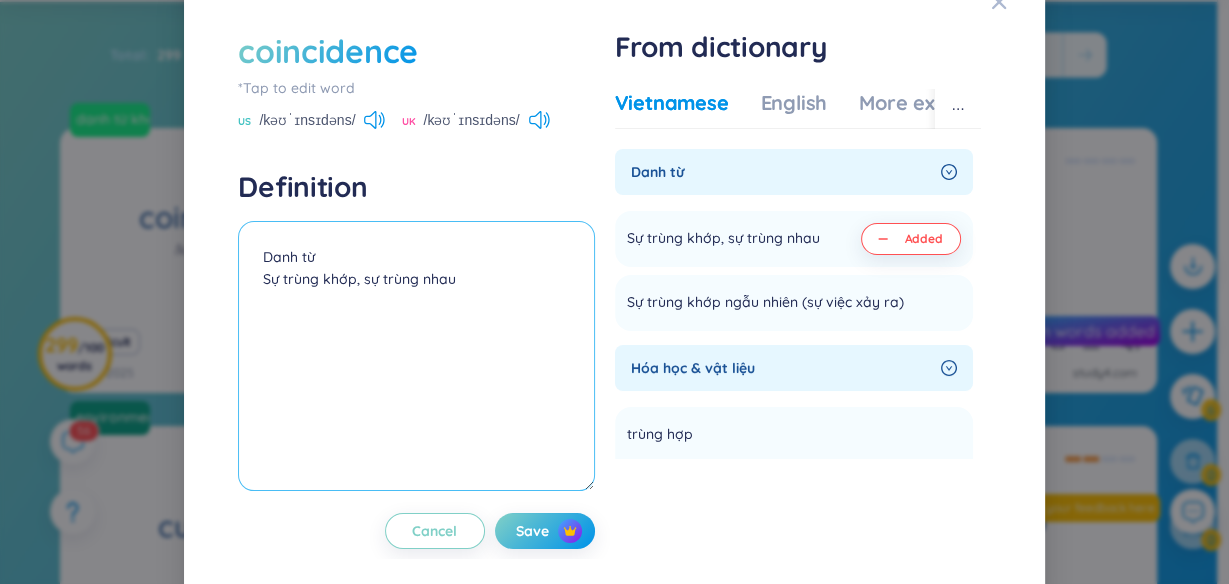 click on "Danh từ
Sự trùng khớp, sự trùng nhau" at bounding box center [416, 356] 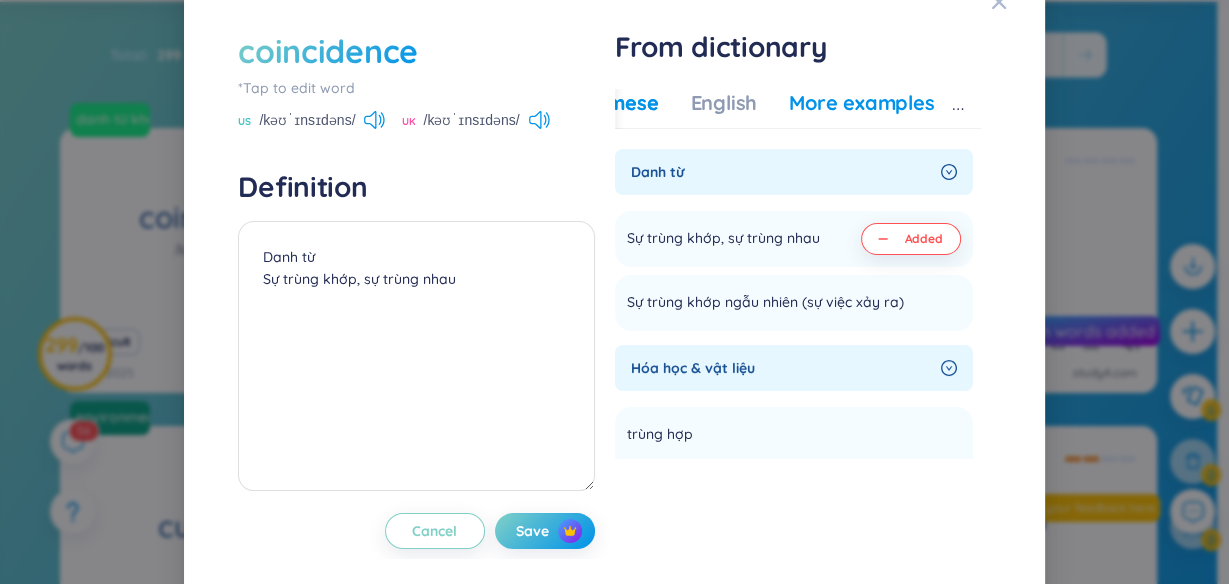 drag, startPoint x: 874, startPoint y: 105, endPoint x: 766, endPoint y: 111, distance: 108.16654 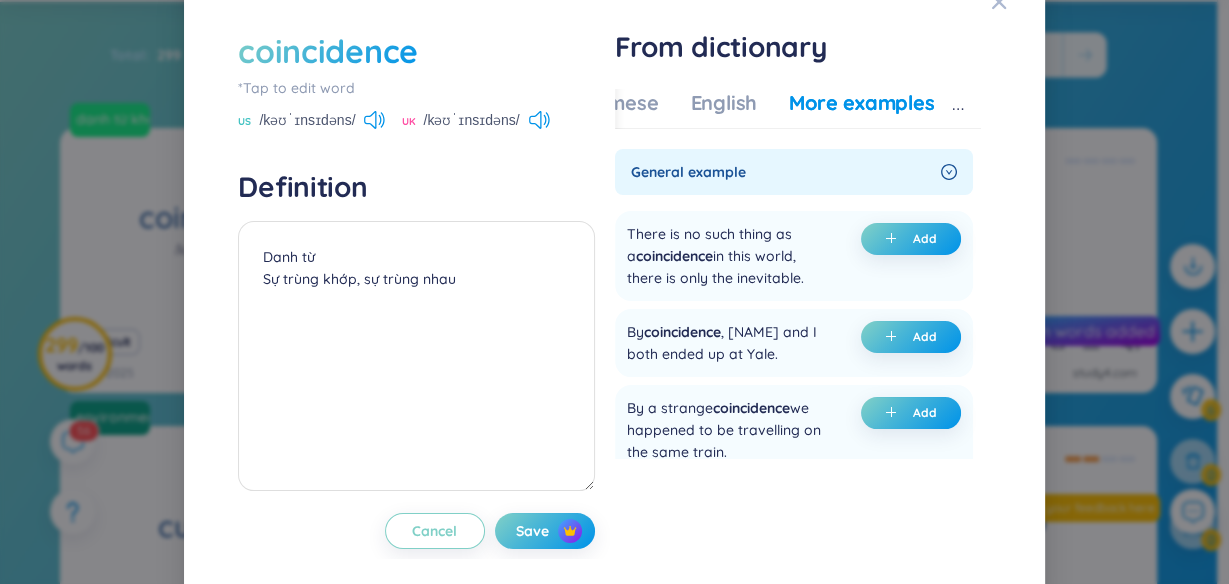 click on "Vietnamese English More examples" at bounding box center (740, 109) 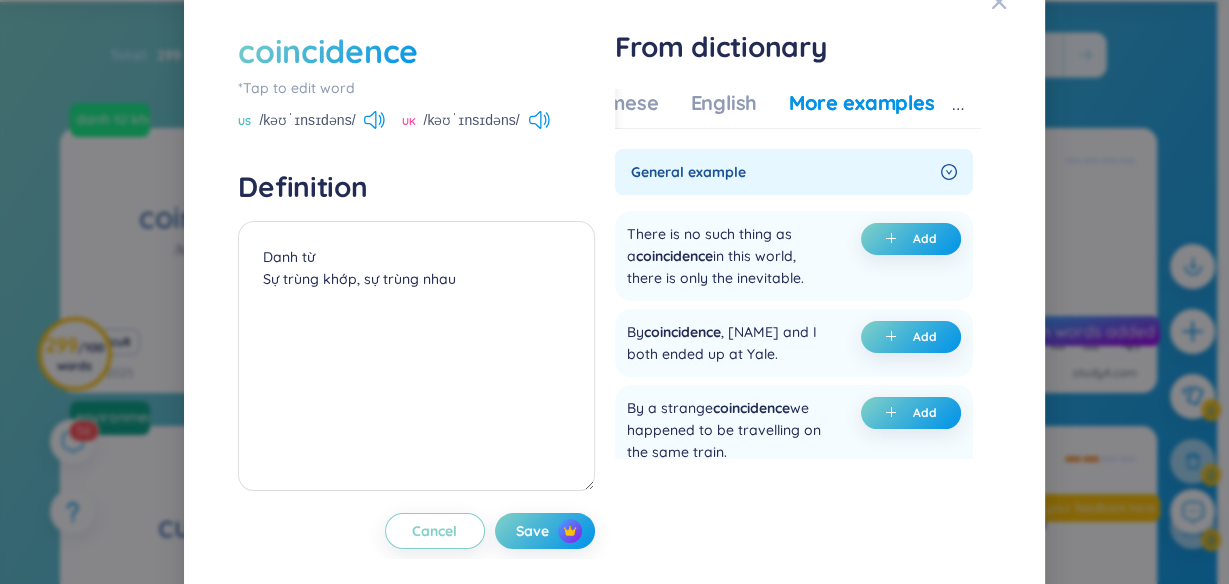 click on "coincidence error lỗi trùng hợp Add Toán & tin sự trùng delayed coincidence sự trùng hợp trễ Added Xây dựng sự trùng khít Add sự trùng lặp Add Điện lạnh sự trùng nhau Add sự trùng phùng Add Kỹ thuật chung sự trùng hợp delayed coincidence sự trùng hợp trễ Add sự trùng khớp Added trùng nhau coincidence correction sửa cho trùng nhau Add Premium Feature Upgrade to view Nâng cấp tài khoản để có nhiều định nghĩa hơn No data to display General example There is no such thing as a coincidence in this world, there is only the inevitable. Add By coincidence, [NAME] and I both ended up at Yale." at bounding box center (614, 292) 